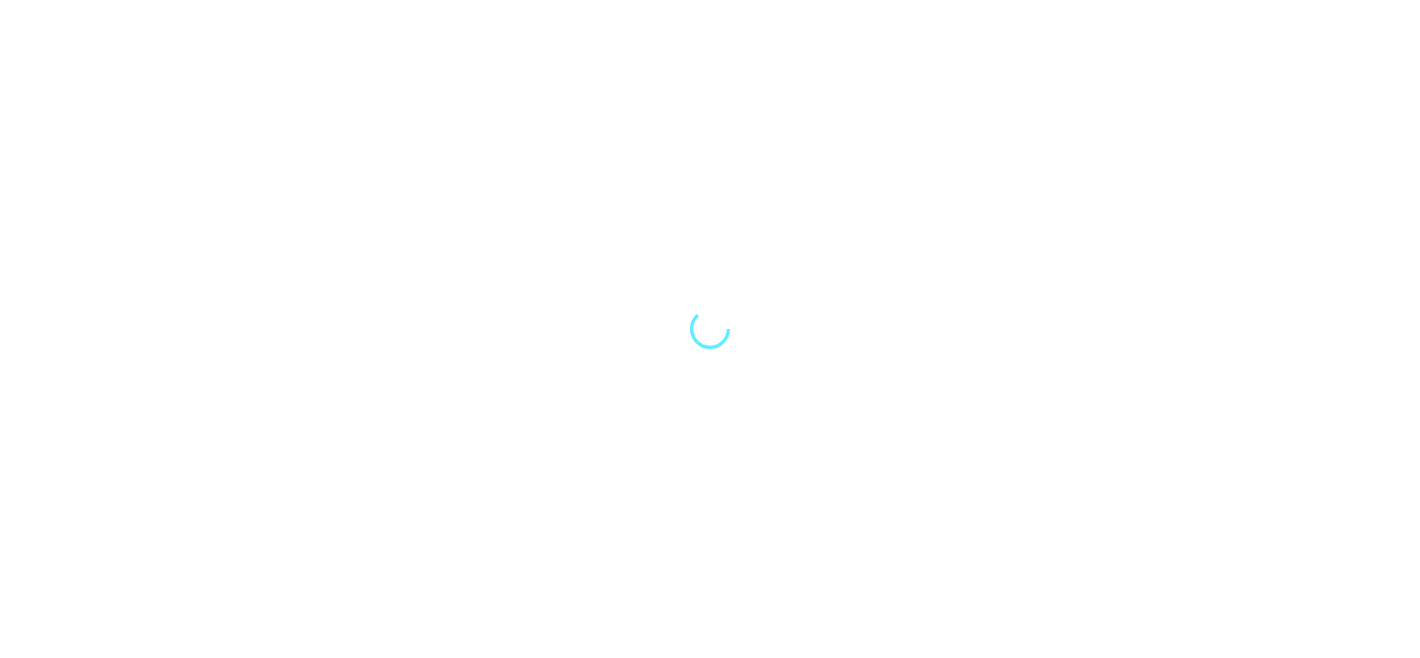 scroll, scrollTop: 0, scrollLeft: 0, axis: both 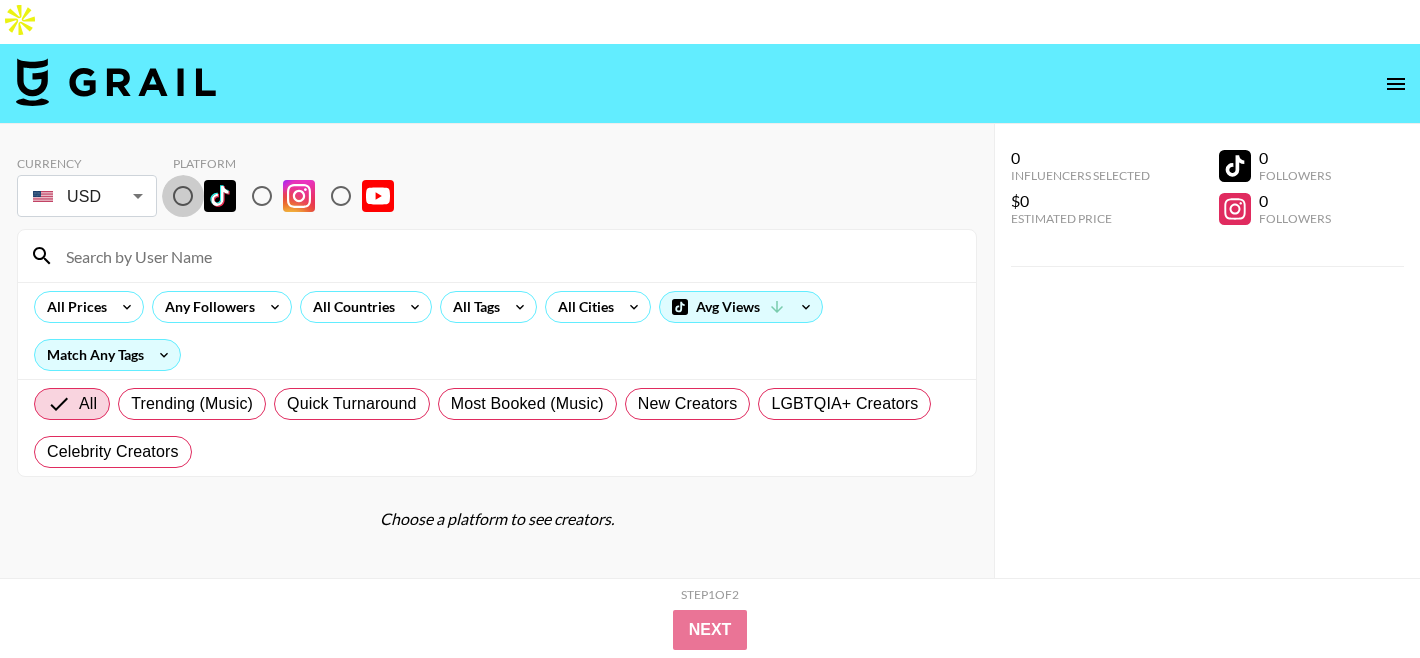 click at bounding box center (183, 196) 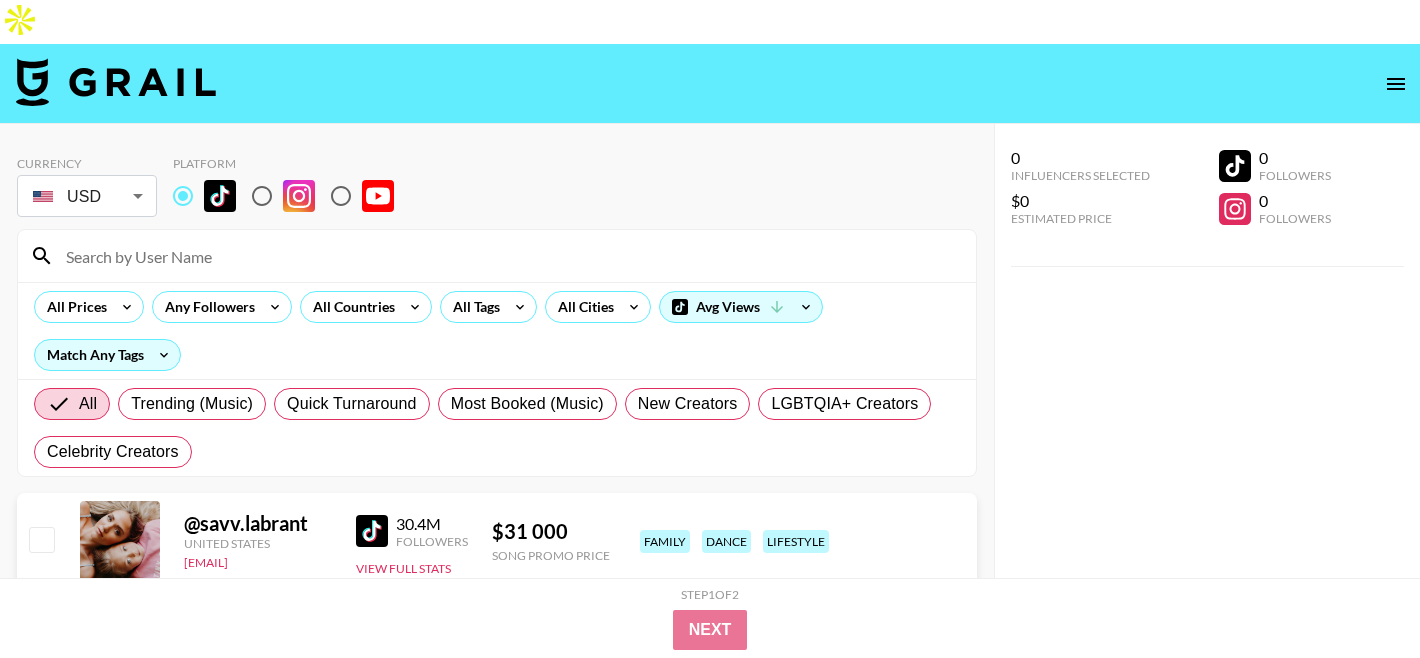 click at bounding box center [509, 256] 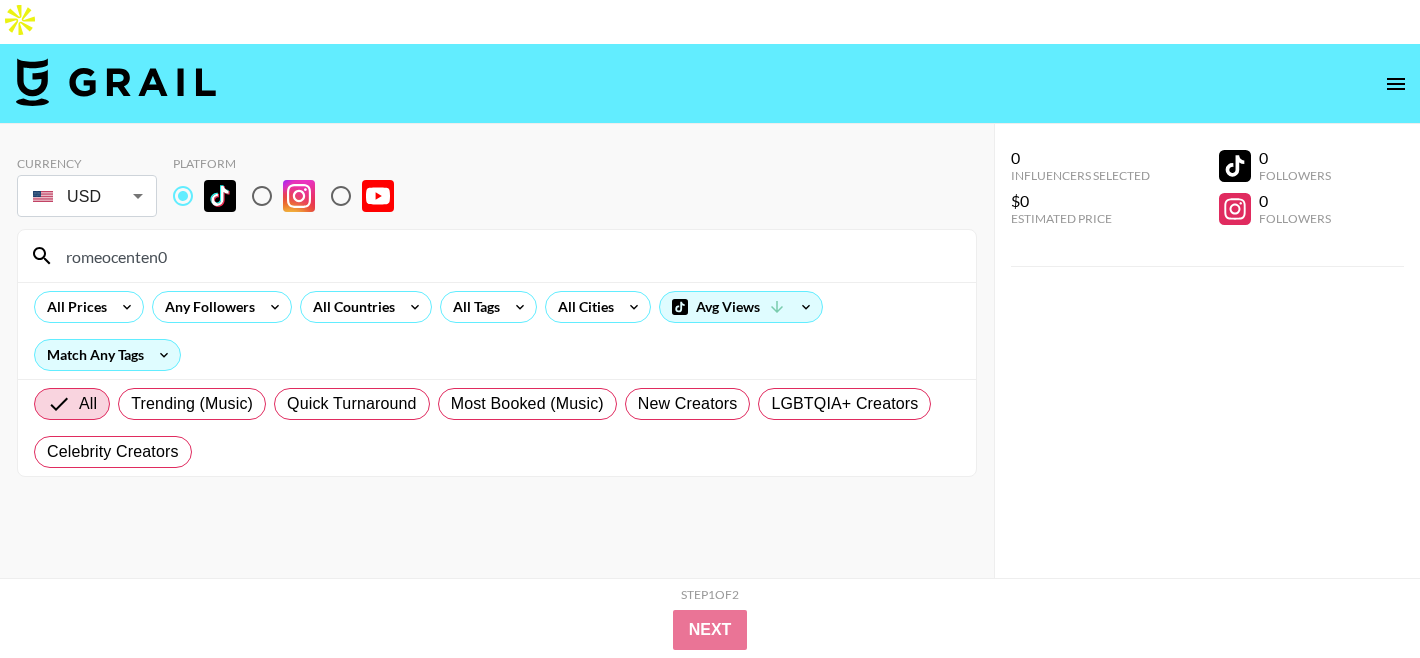 click on "romeocenten0" at bounding box center [509, 256] 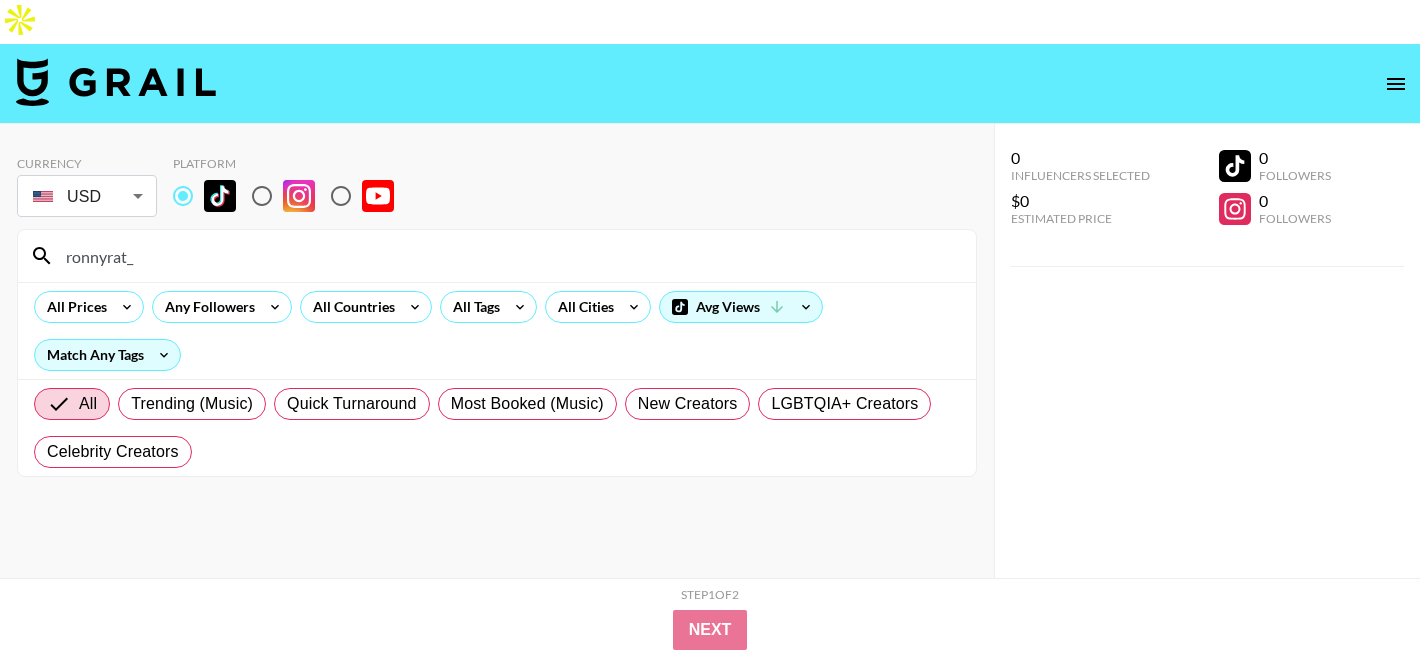 click on "ronnyrat_" at bounding box center [509, 256] 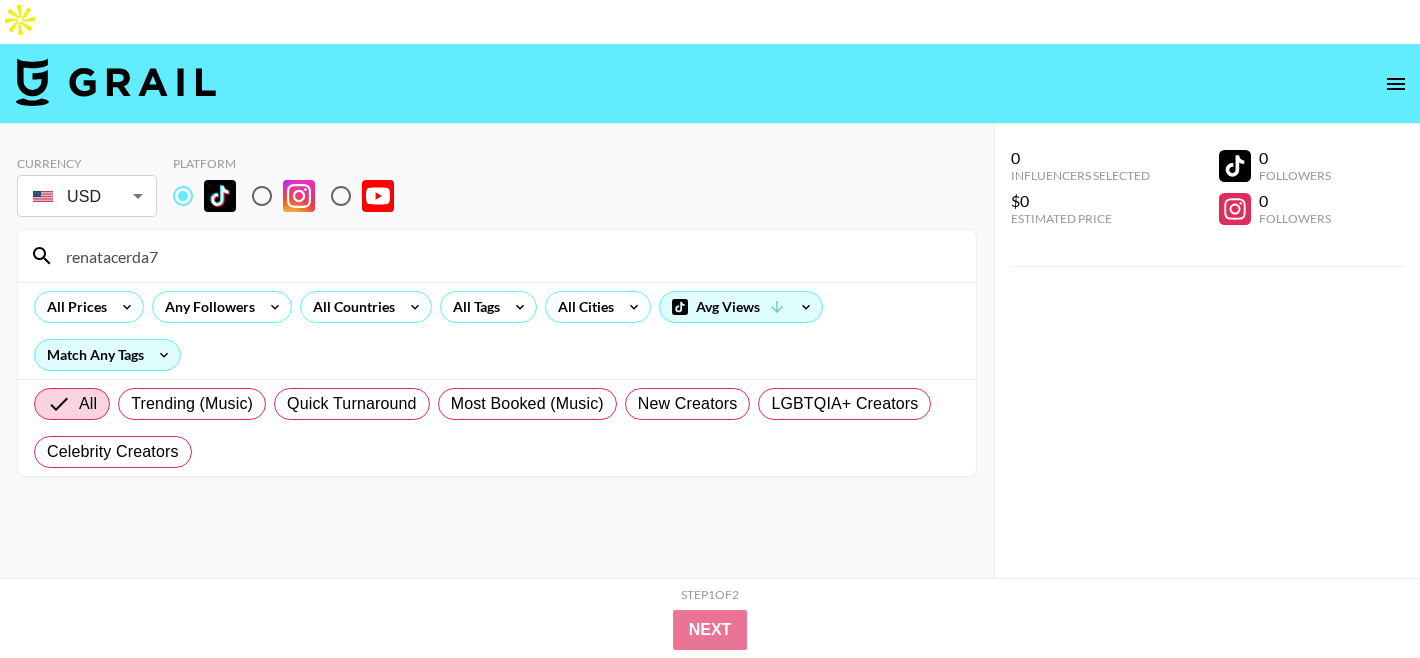 click on "renatacerda7" at bounding box center (509, 256) 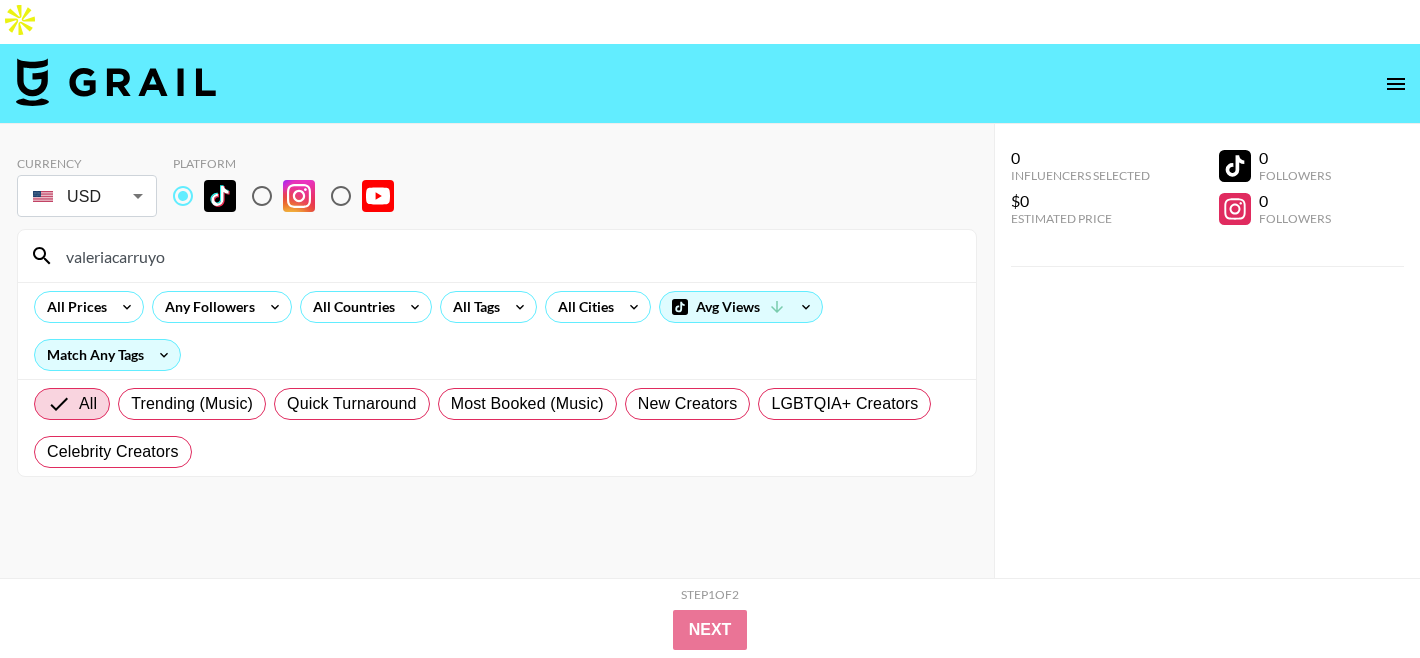 click on "valeriacarruyo" at bounding box center [509, 256] 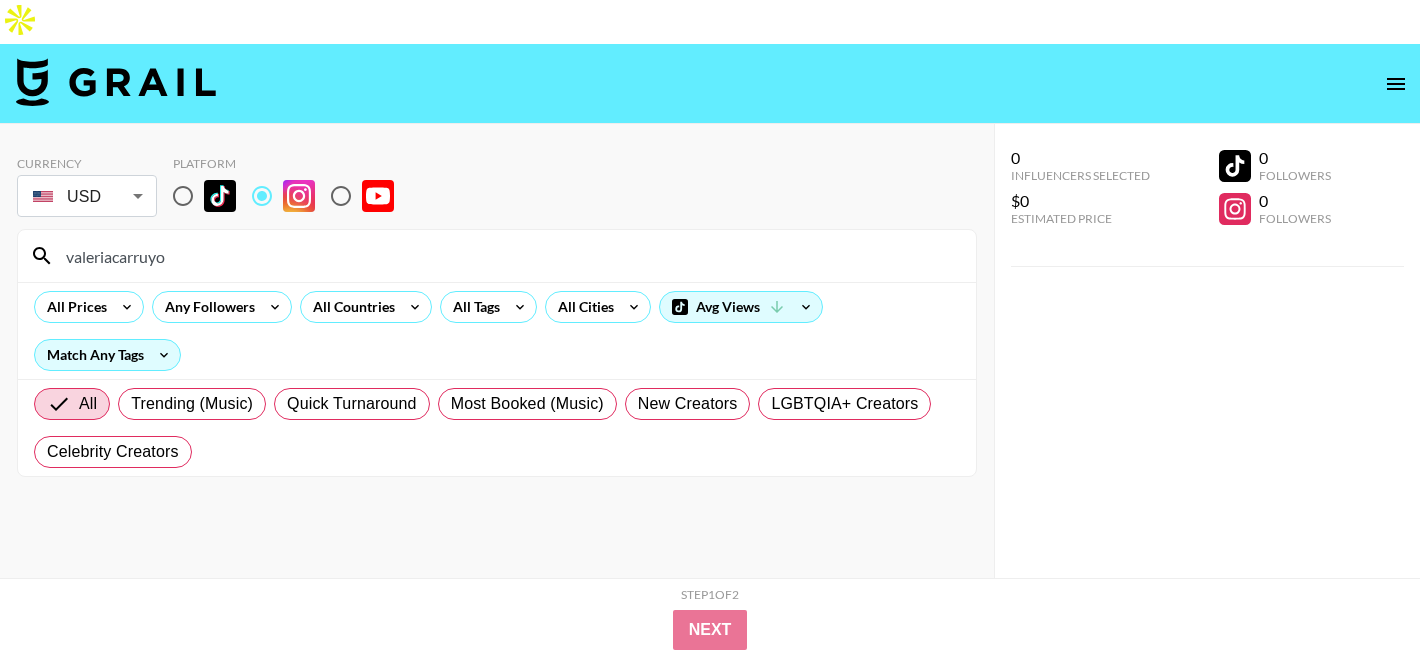click at bounding box center (183, 196) 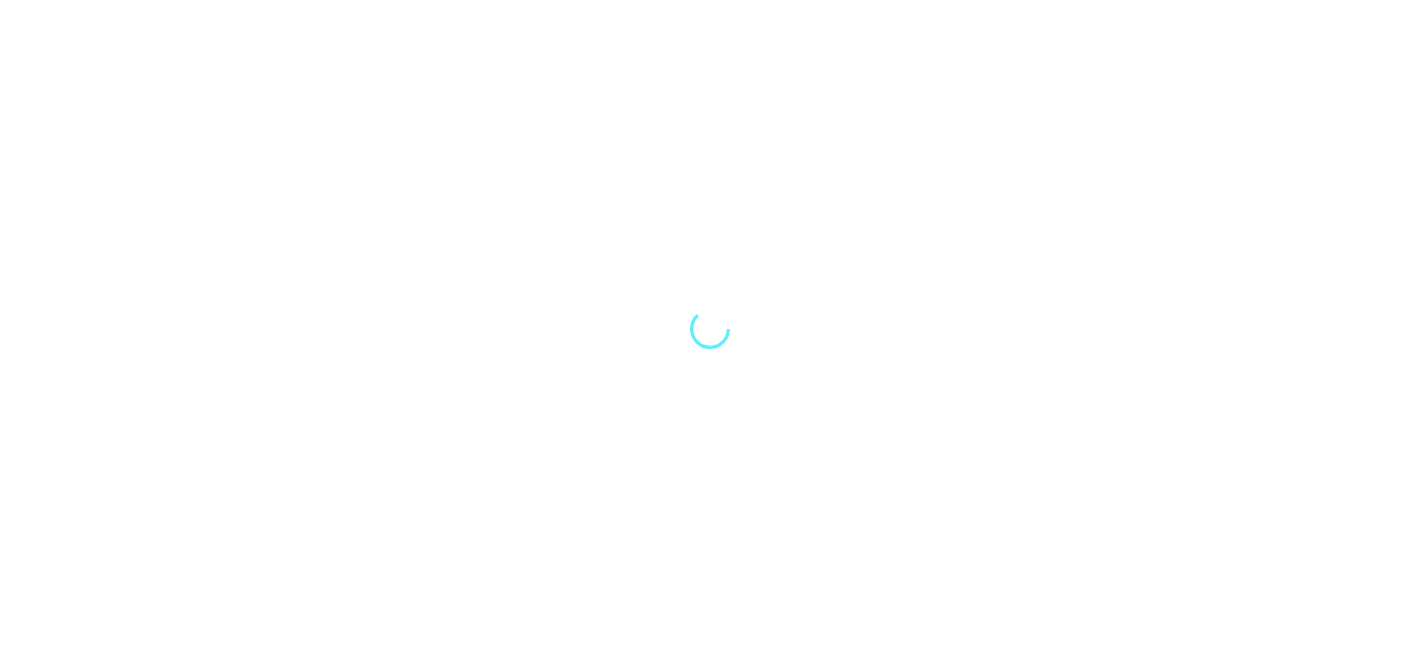 scroll, scrollTop: 0, scrollLeft: 0, axis: both 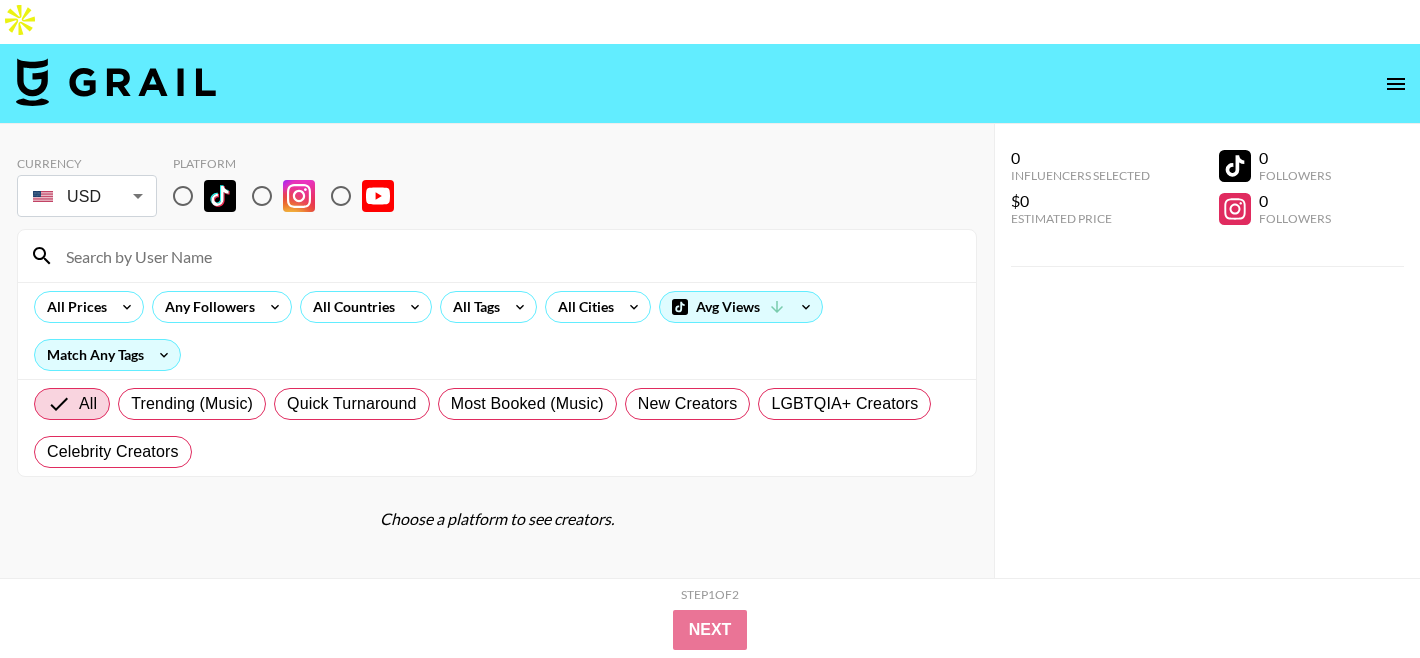 click at bounding box center (183, 196) 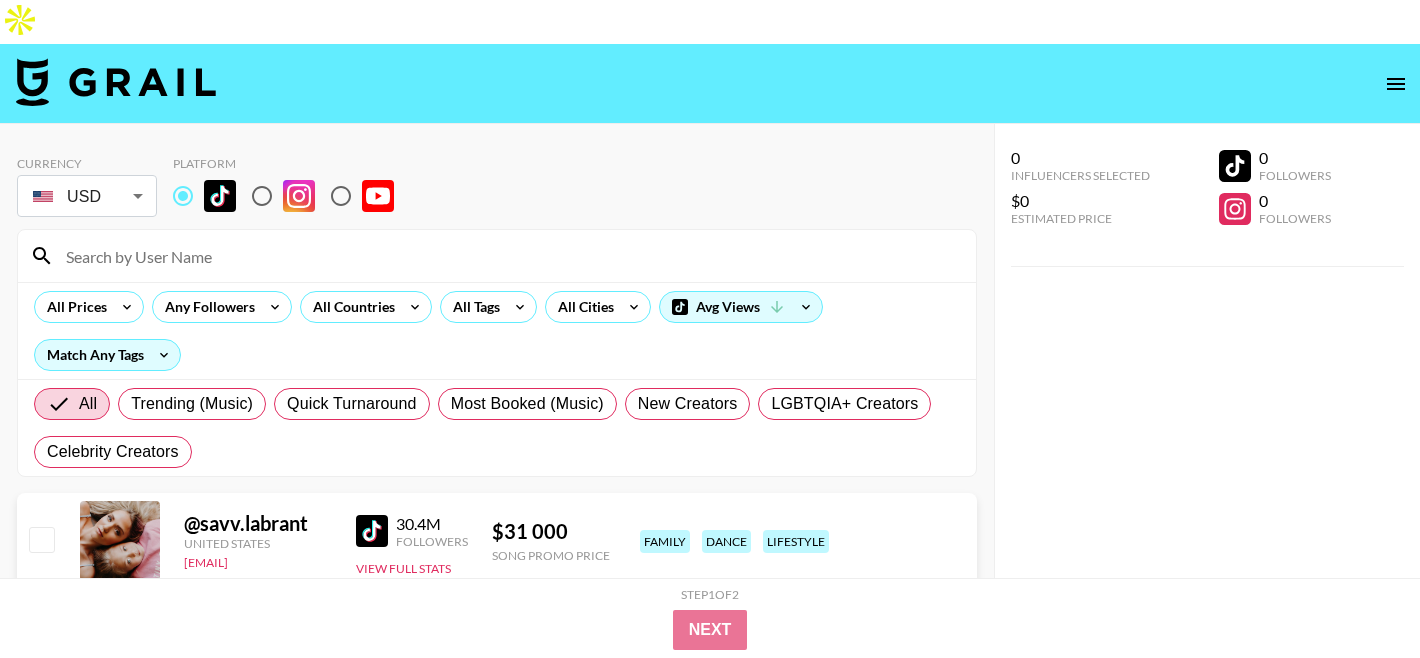 click at bounding box center [497, 256] 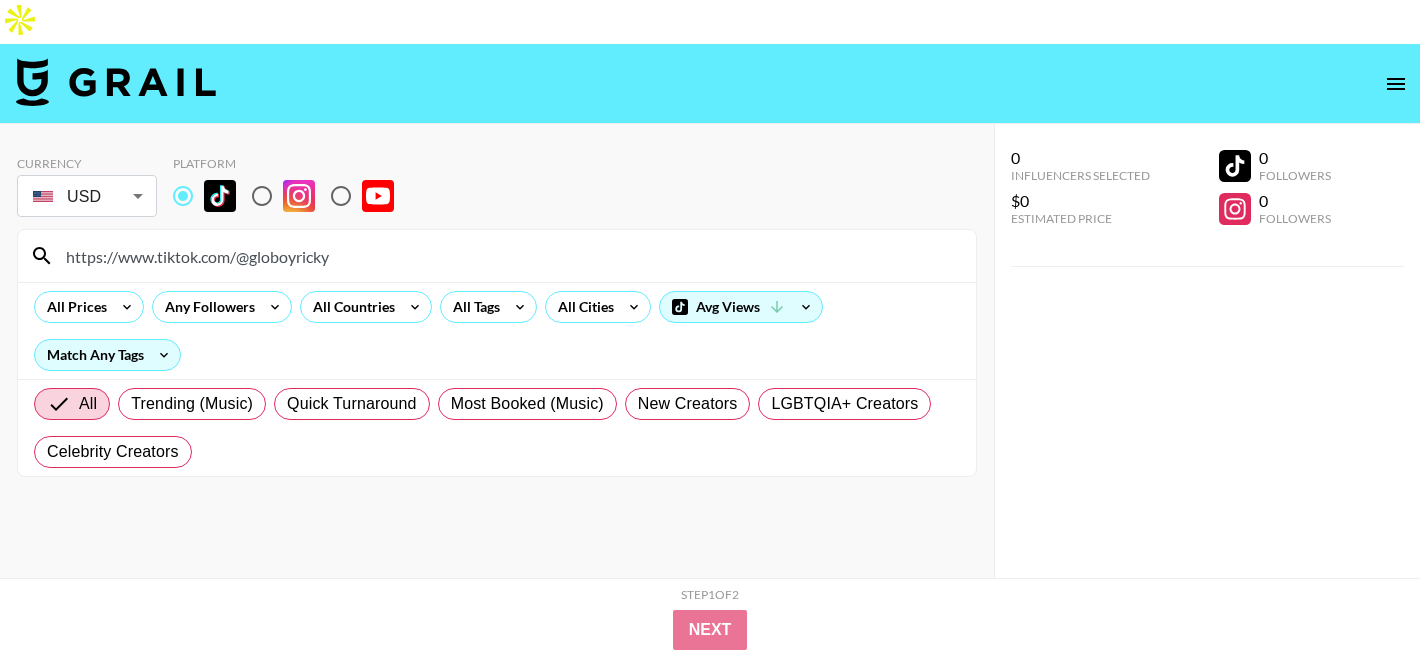 drag, startPoint x: 247, startPoint y: 216, endPoint x: 68, endPoint y: 208, distance: 179.17868 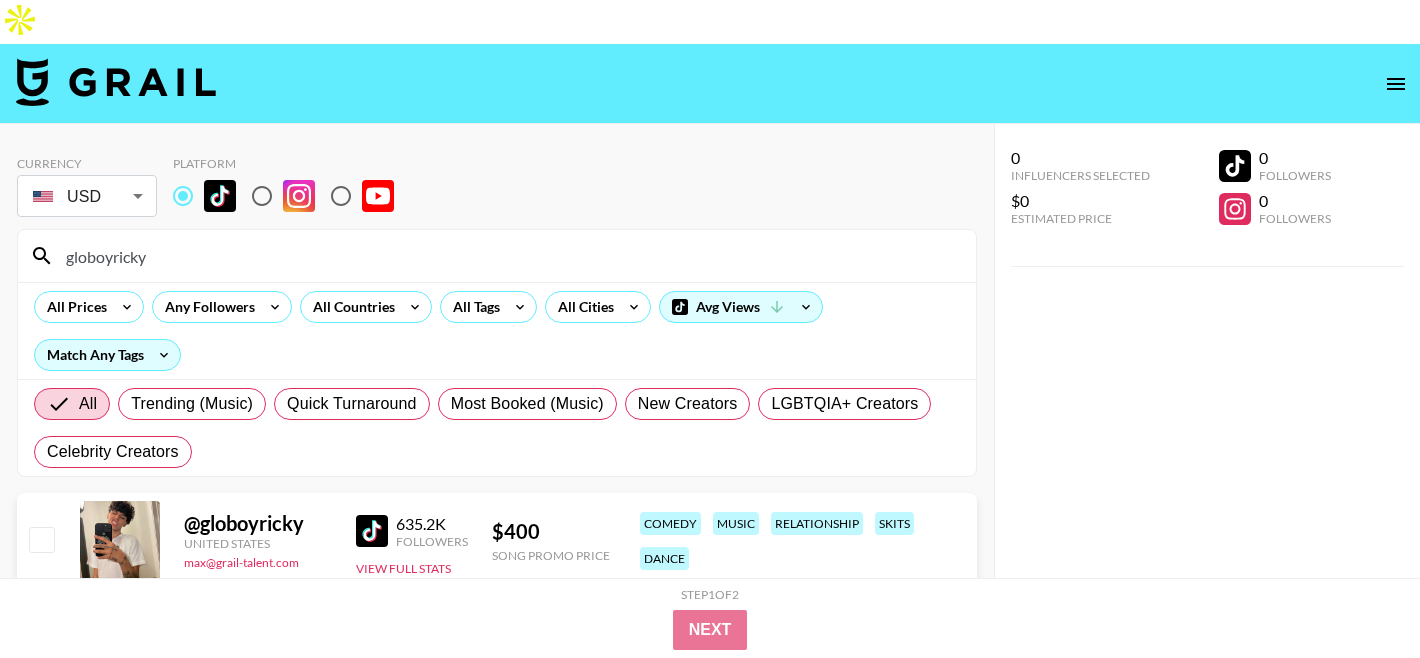 click on "globoyricky" at bounding box center (509, 256) 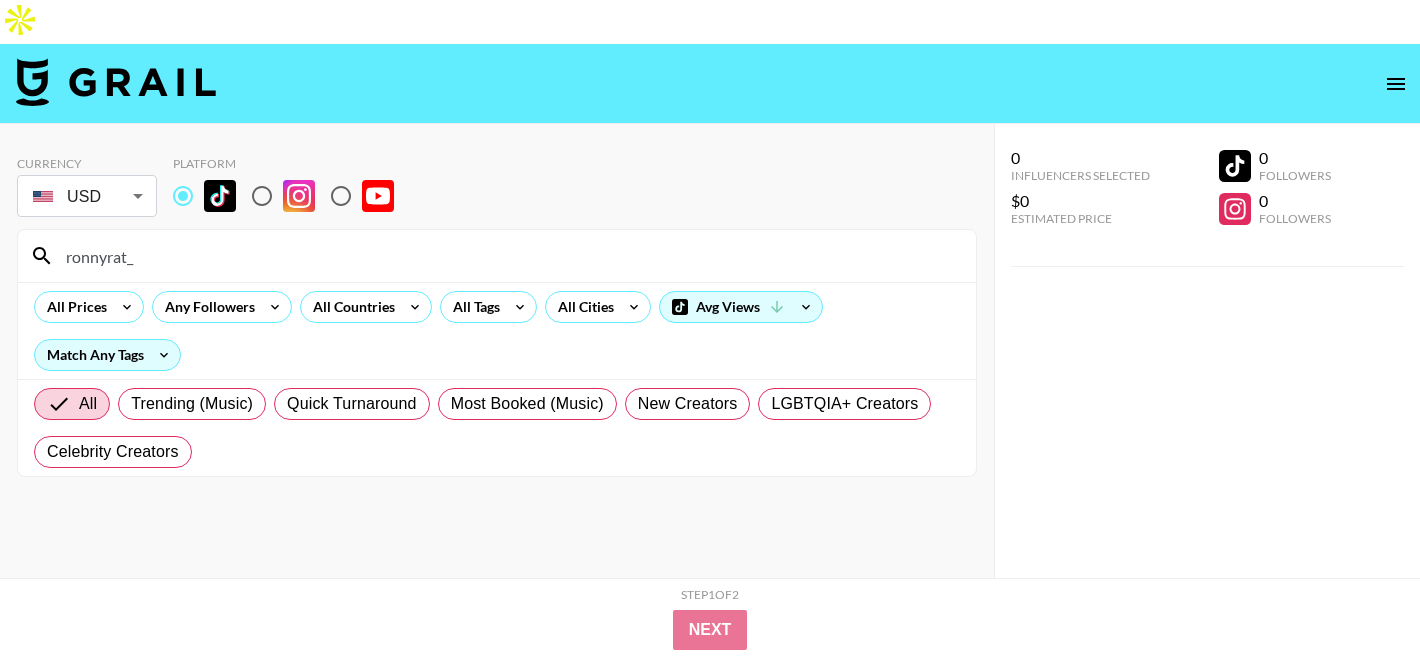 click on "ronnyrat_" at bounding box center (509, 256) 